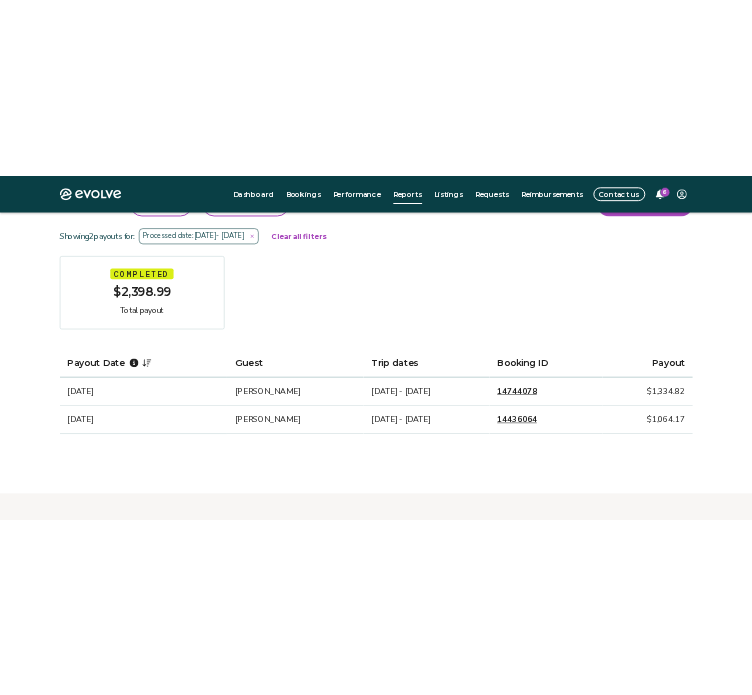 scroll, scrollTop: 0, scrollLeft: 0, axis: both 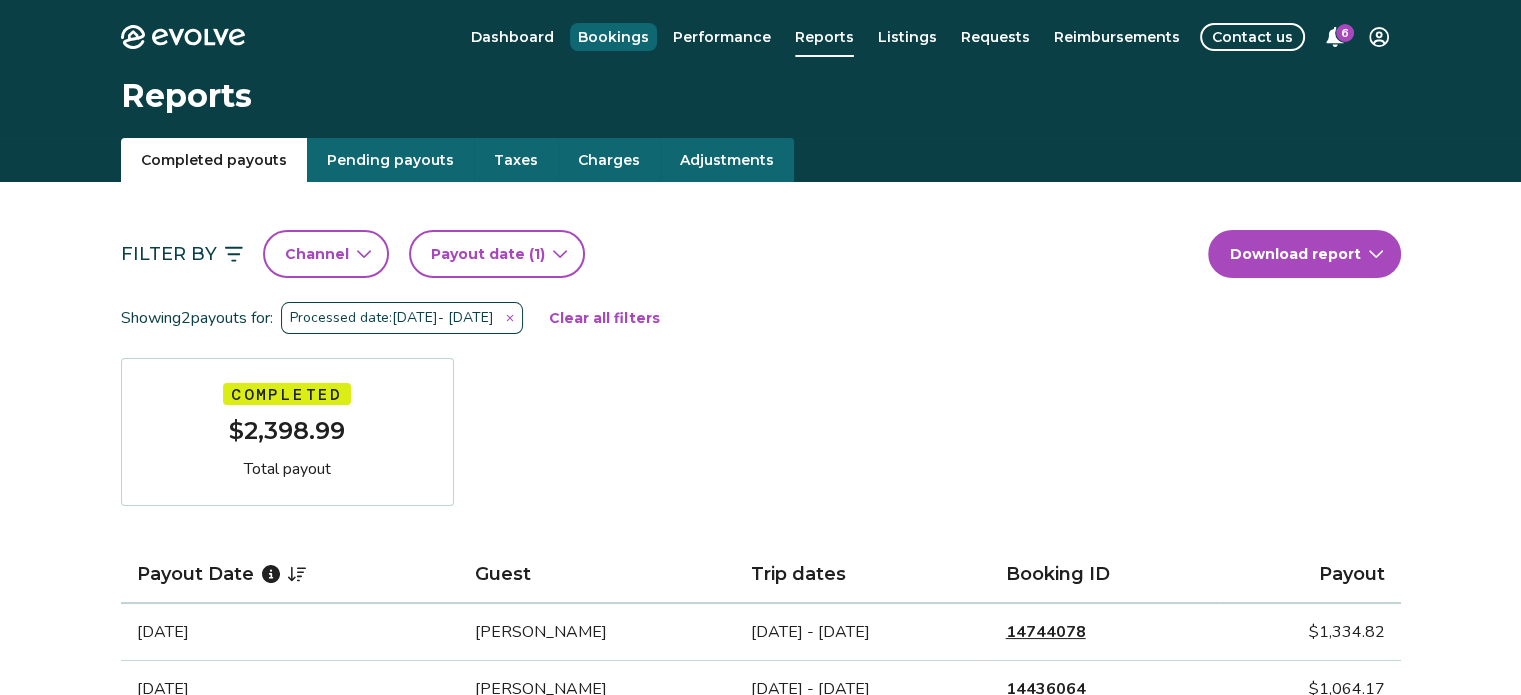 click on "Bookings" at bounding box center (613, 37) 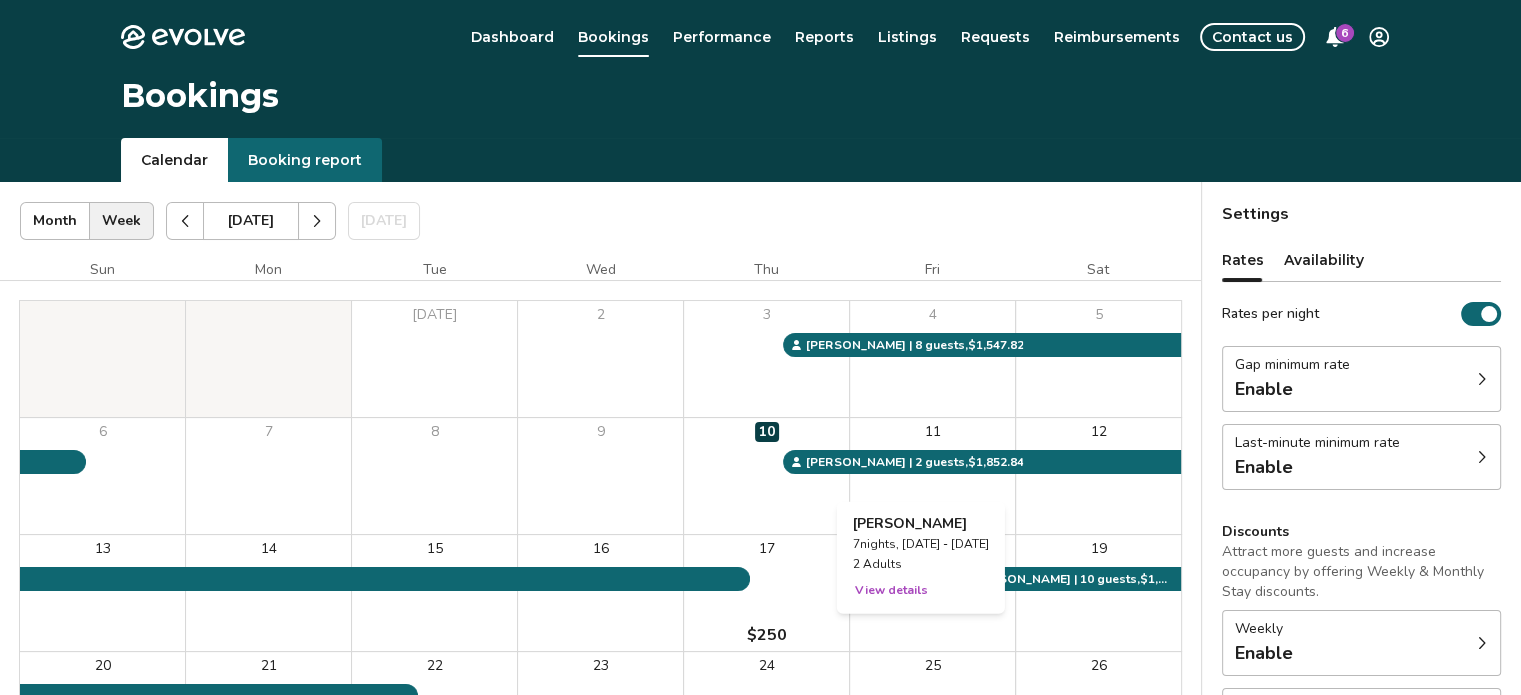 click on "View details" at bounding box center (891, 590) 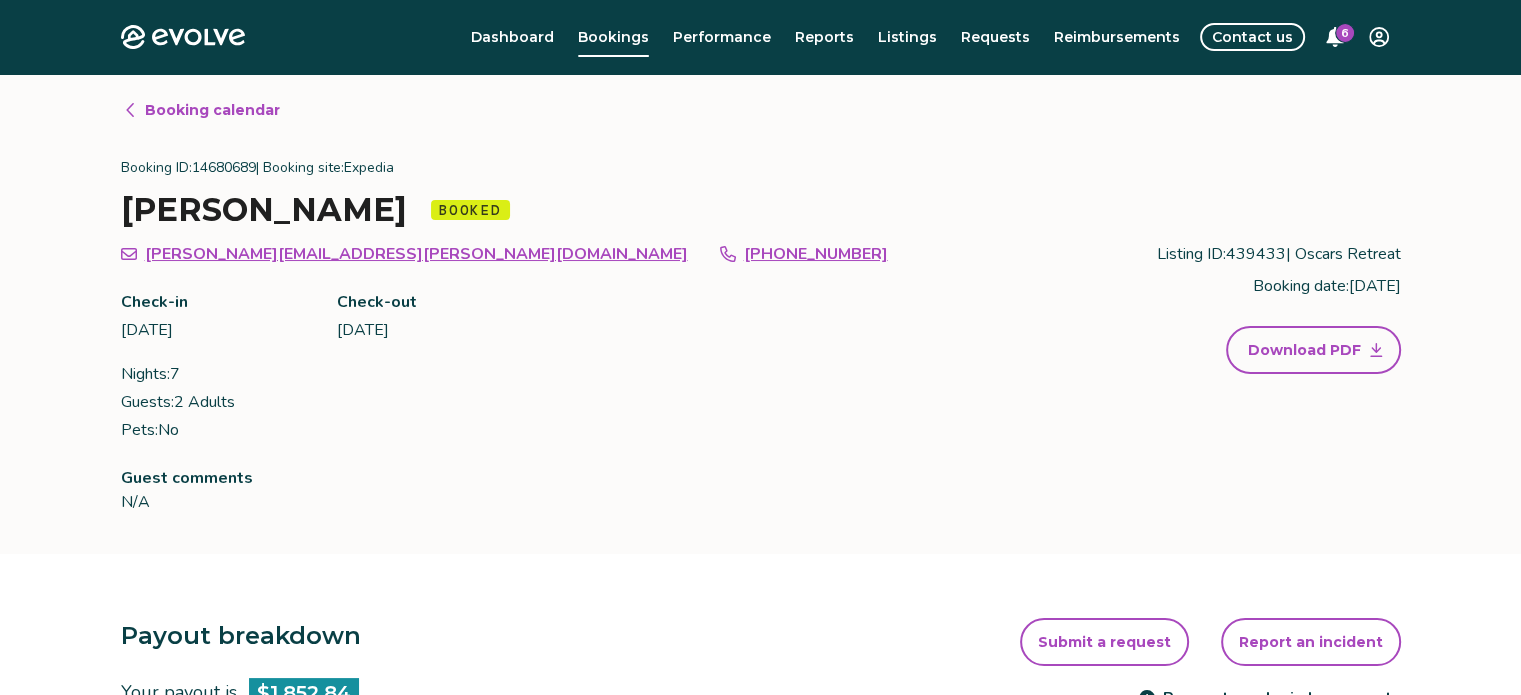 click on "Booking calendar Booking ID:  14680689  | Booking site:  Expedia [PERSON_NAME] Booked [PERSON_NAME][EMAIL_ADDRESS][PERSON_NAME][DOMAIN_NAME] [PHONE_NUMBER] Check-in [DATE] Check-out [DATE] Nights:  7 Guests:  2 Adults Pets:  No Listing ID:  439433  |   Oscars Retreat Booking date:  [DATE] Download PDF Guest comments N/A" at bounding box center (761, 314) 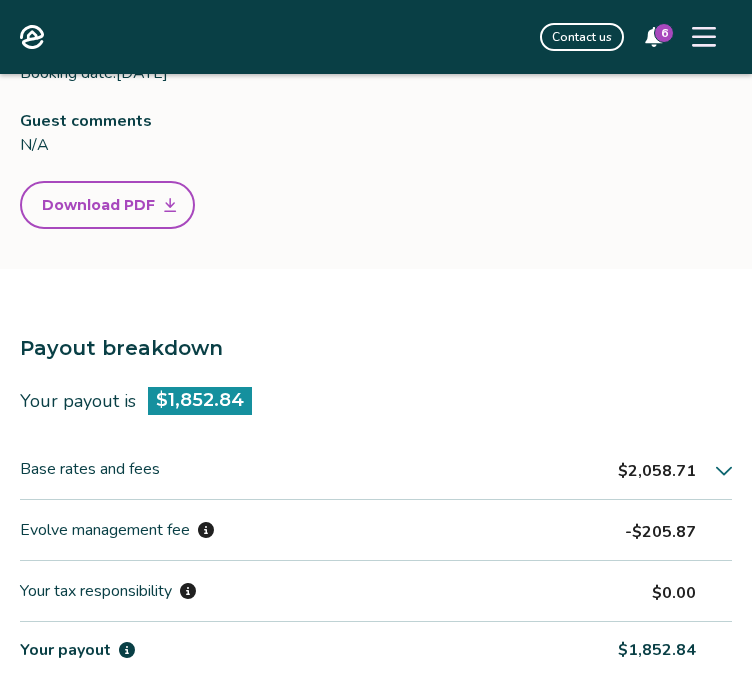 scroll, scrollTop: 464, scrollLeft: 0, axis: vertical 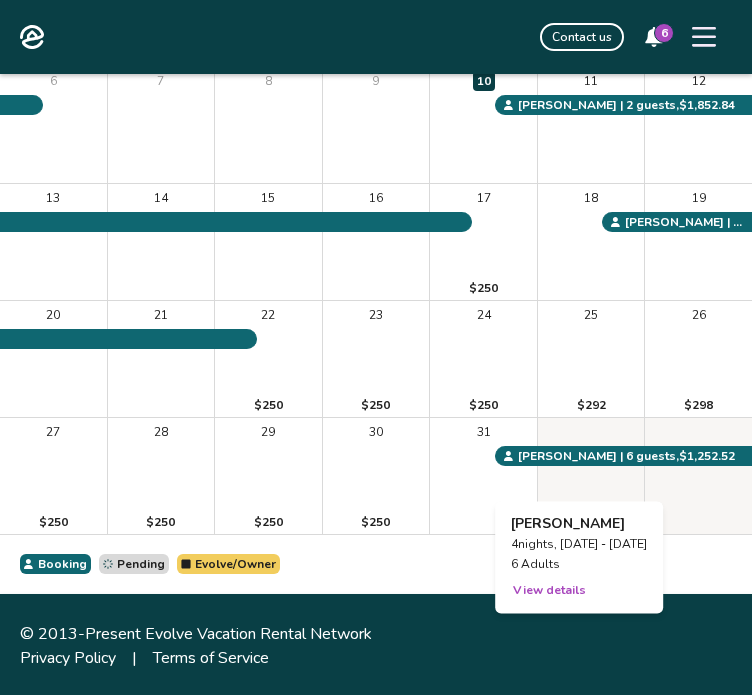 click at bounding box center [591, 476] 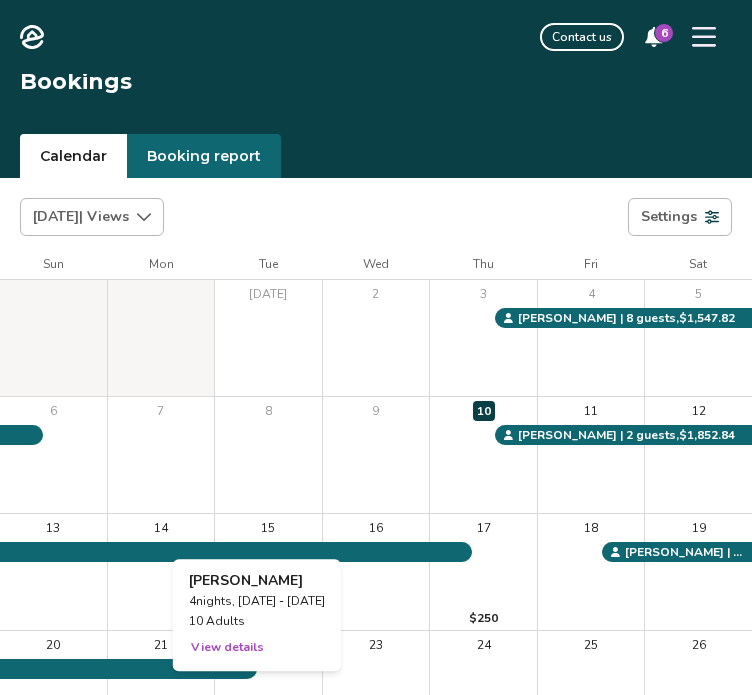 scroll, scrollTop: 0, scrollLeft: 0, axis: both 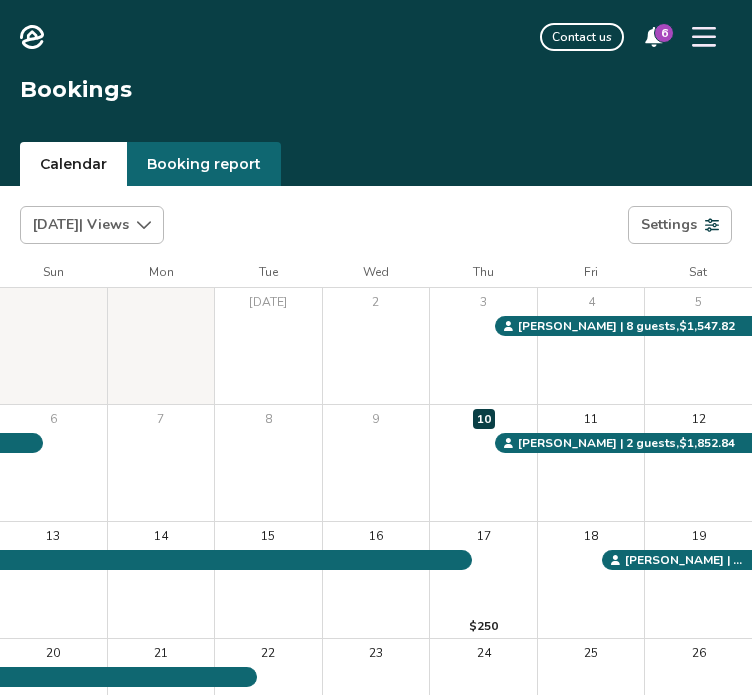 click 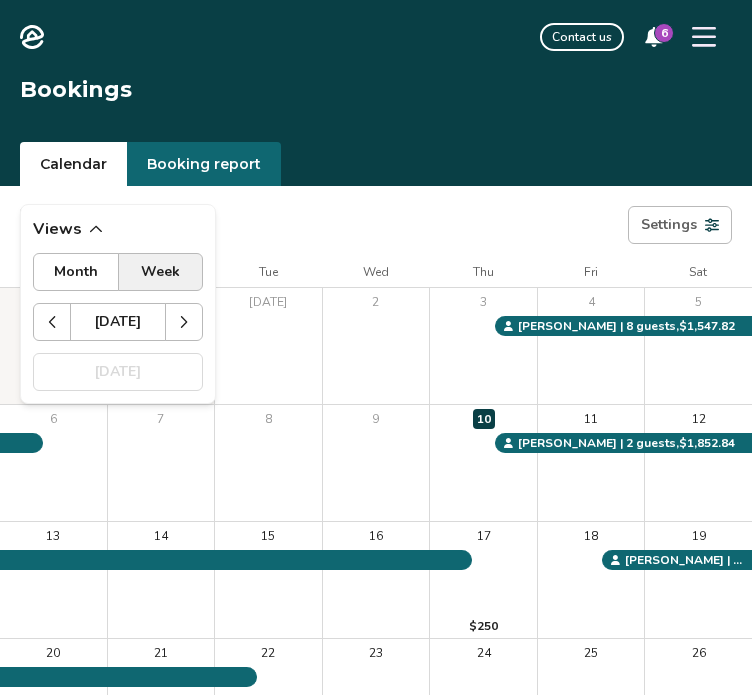 click at bounding box center [184, 322] 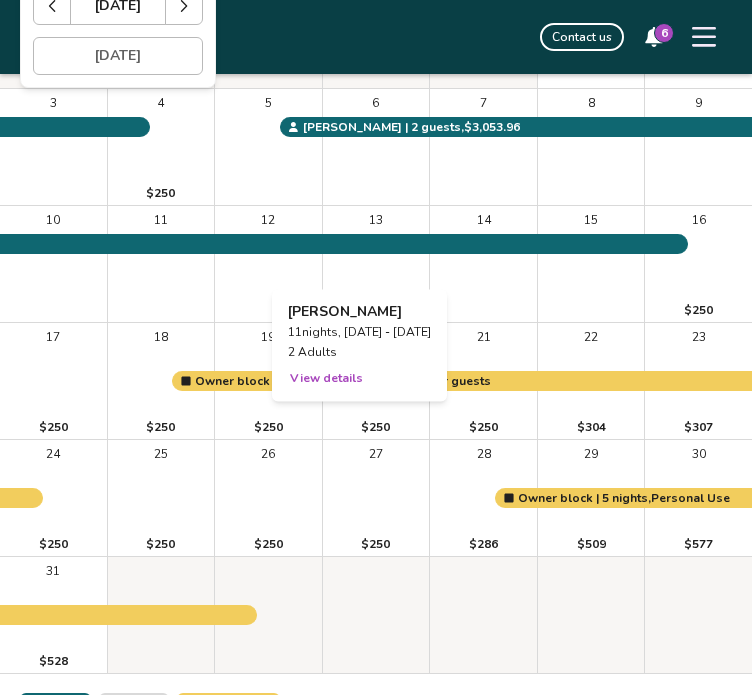 scroll, scrollTop: 318, scrollLeft: 0, axis: vertical 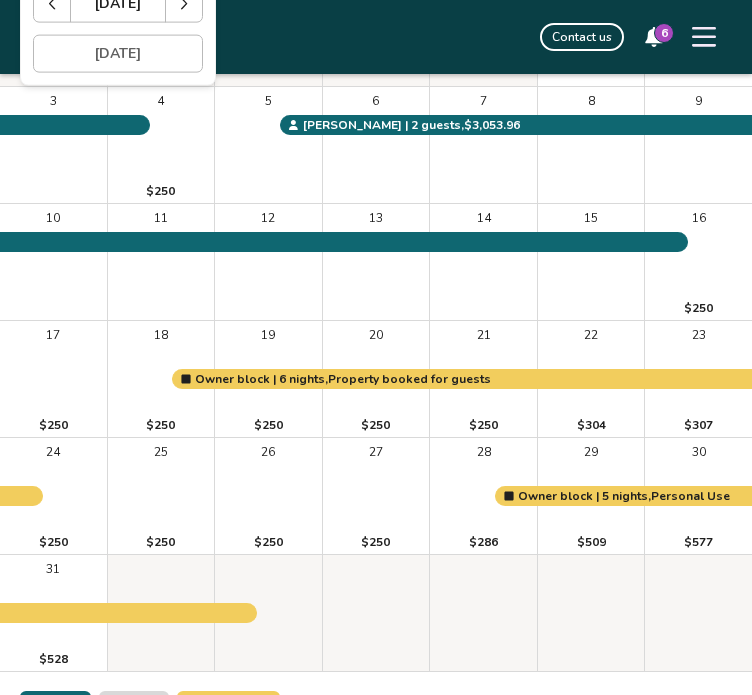 click 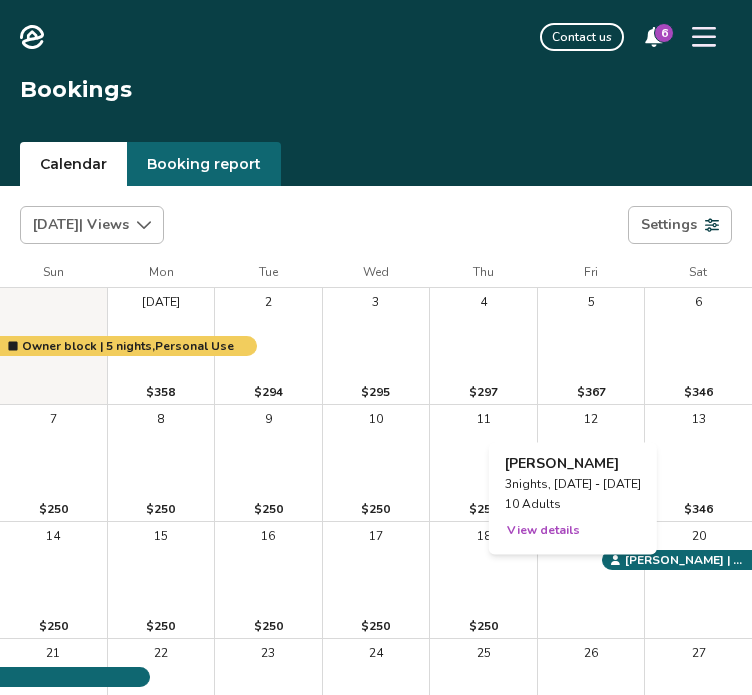 click on "19" at bounding box center (591, 580) 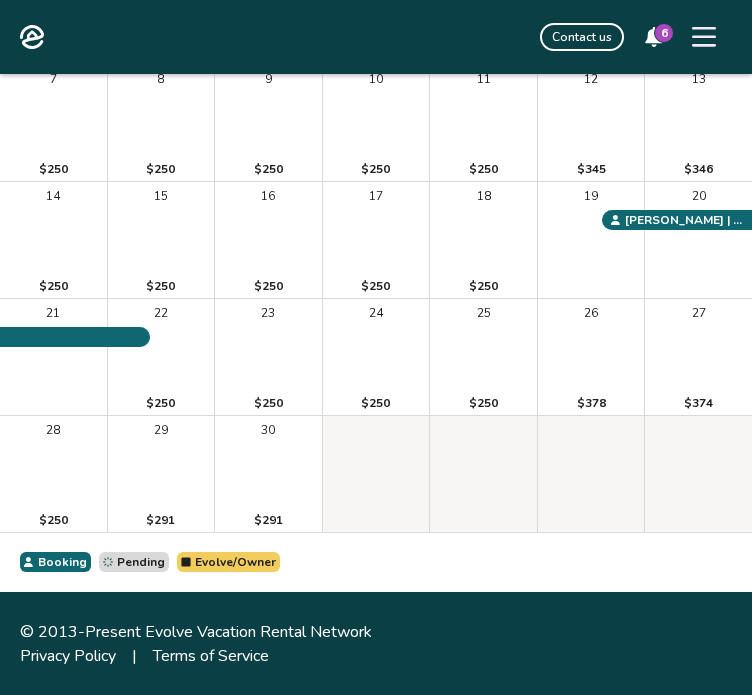 scroll, scrollTop: 0, scrollLeft: 0, axis: both 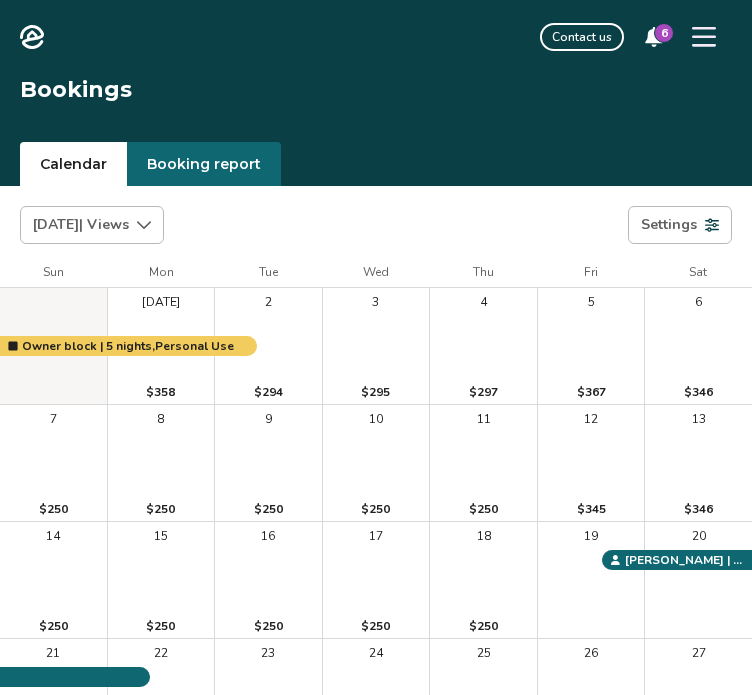 click on "[DATE]  | Views" at bounding box center (92, 225) 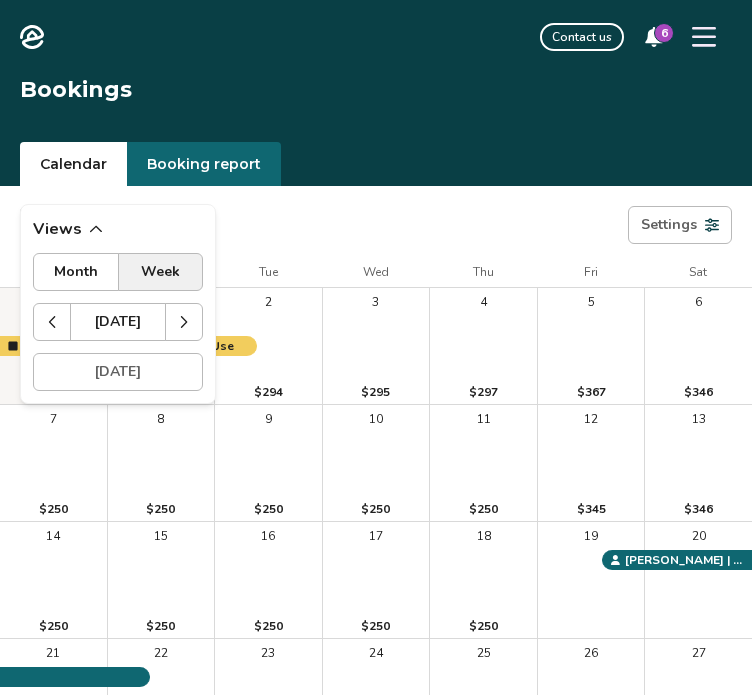click 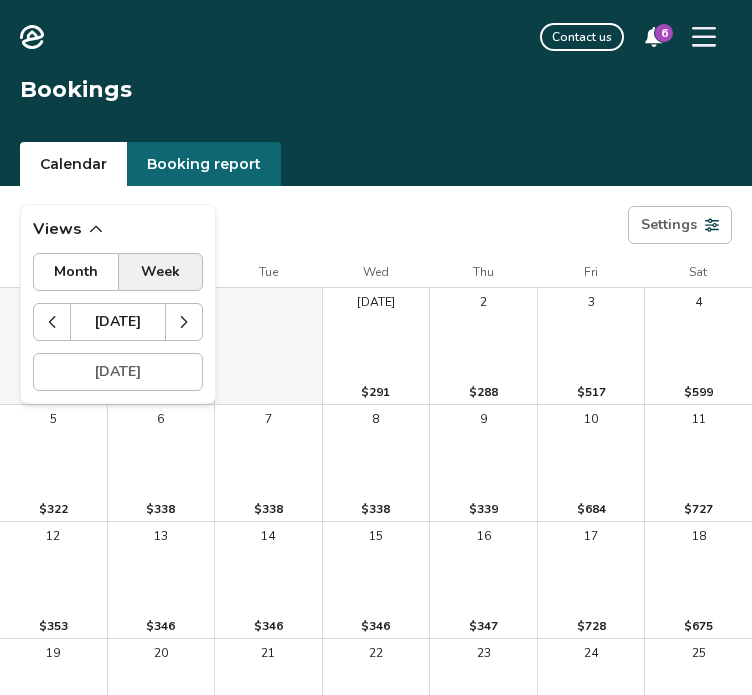 click on "[DATE]  | Views Month Week [DATE] [DATE] Settings" at bounding box center (376, 225) 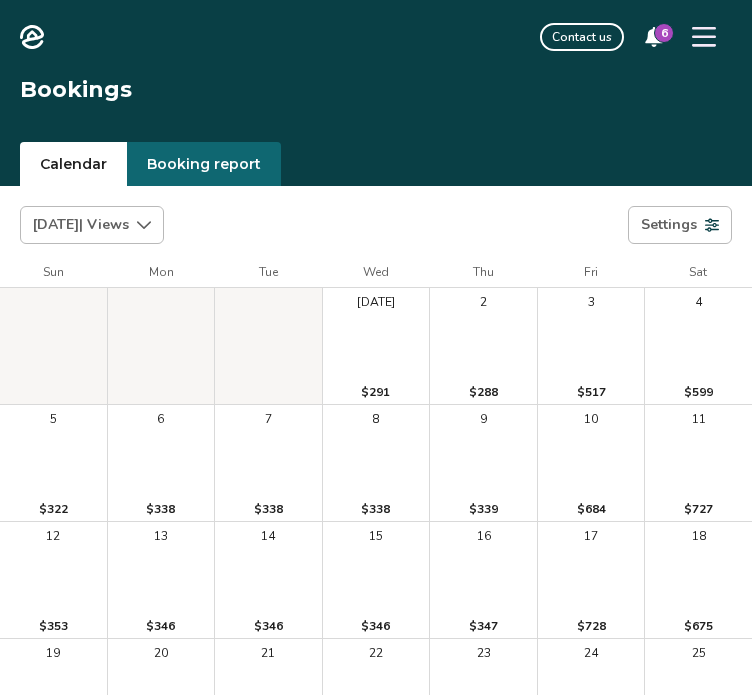 scroll, scrollTop: 340, scrollLeft: 0, axis: vertical 